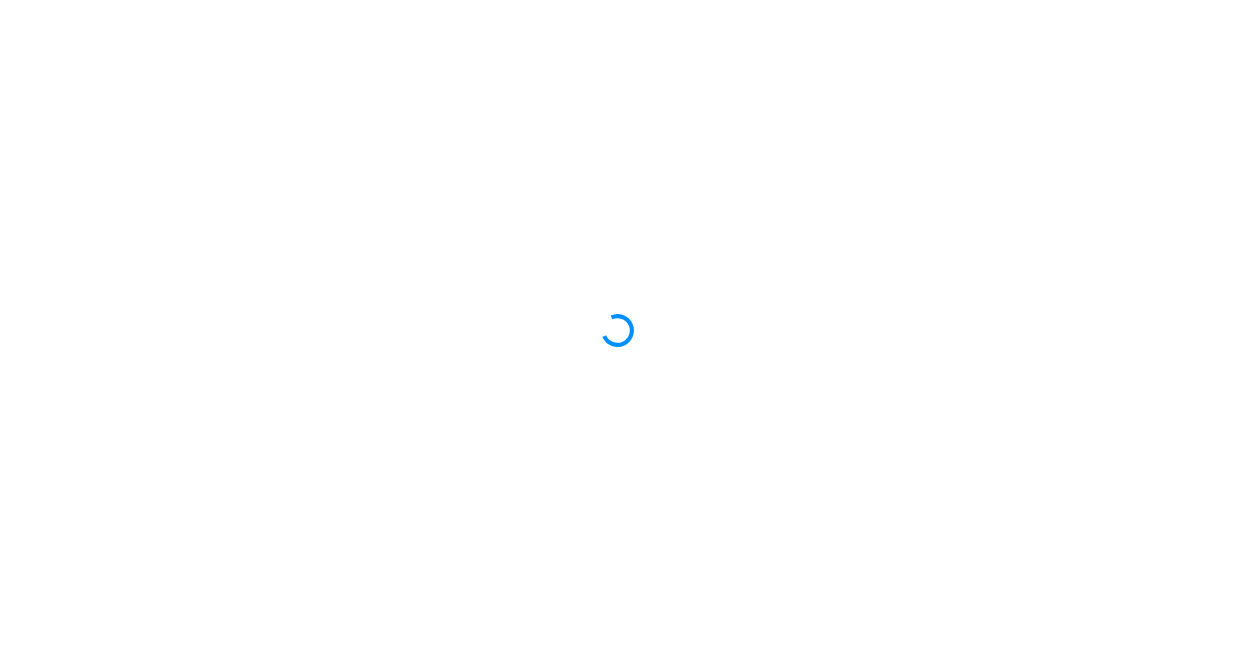 scroll, scrollTop: 0, scrollLeft: 0, axis: both 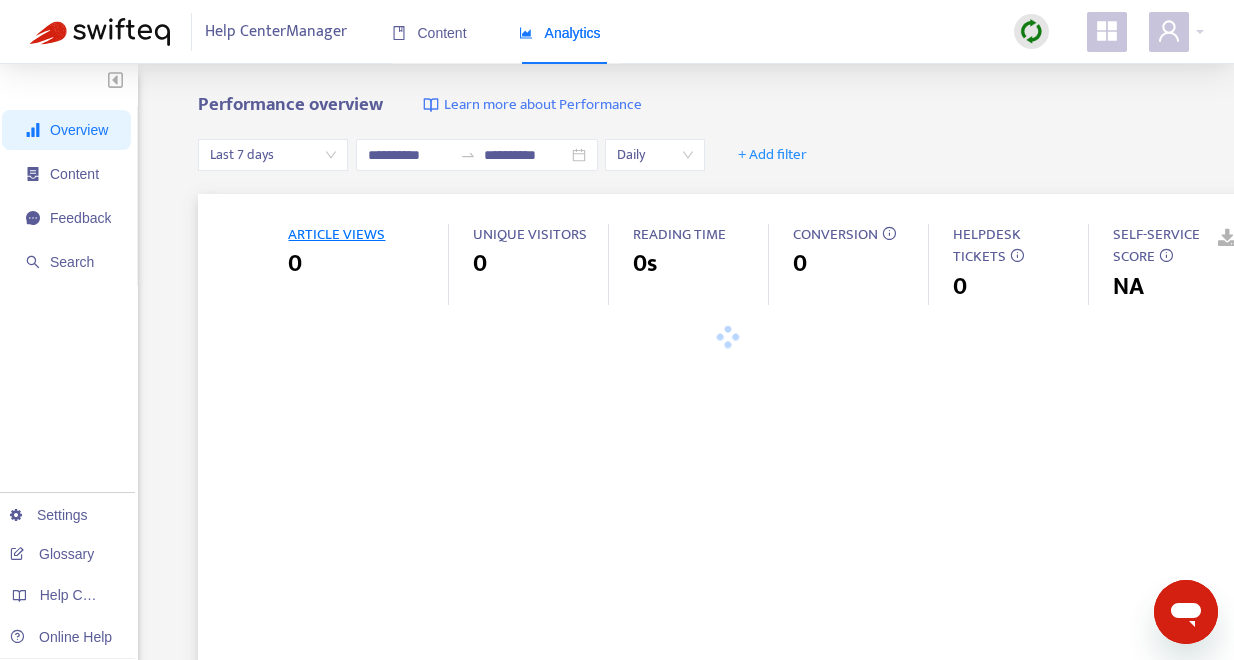 type on "**********" 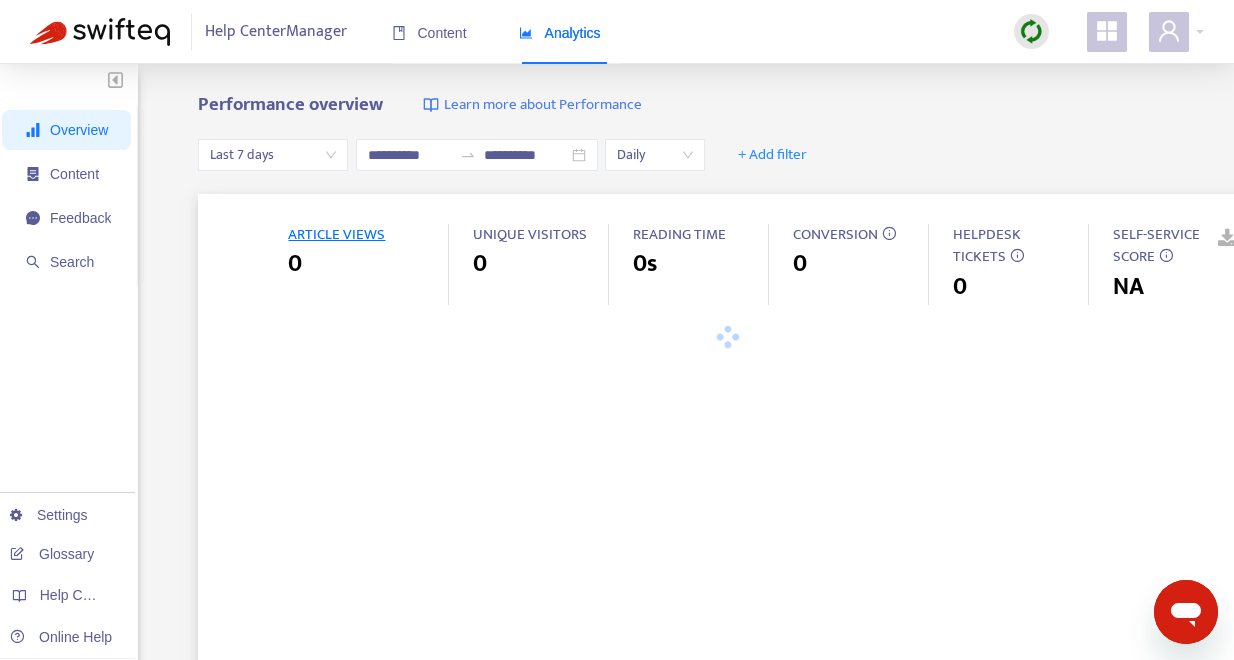 type on "**********" 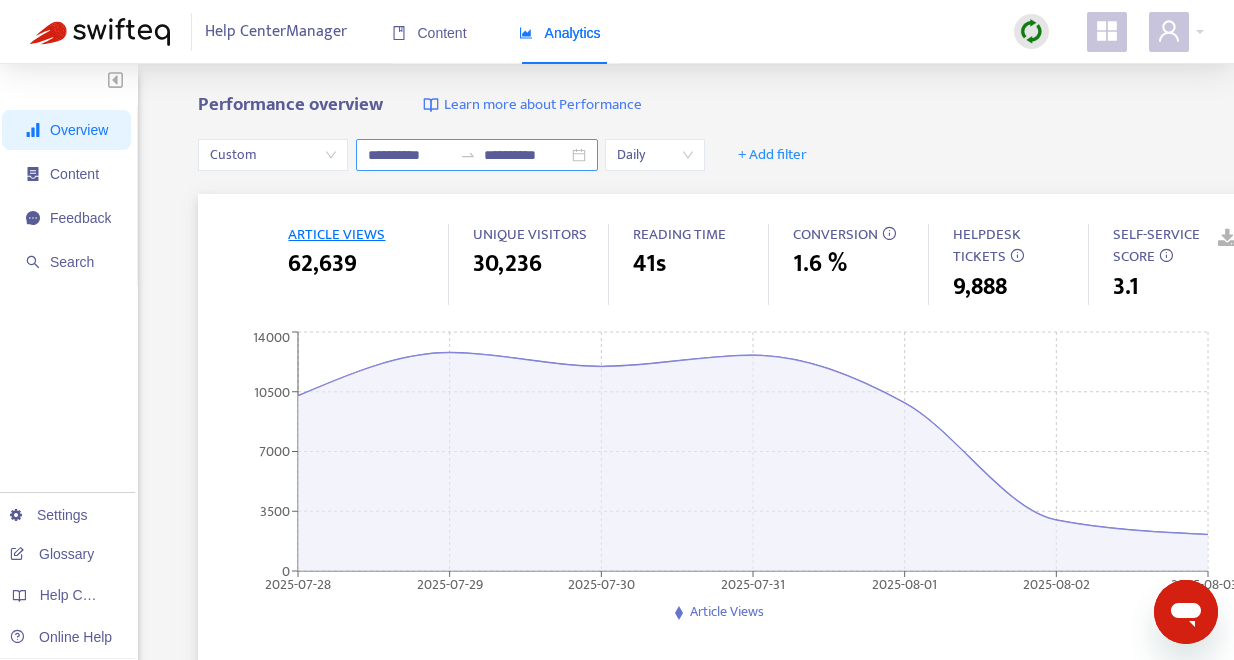 click on "**********" at bounding box center (477, 155) 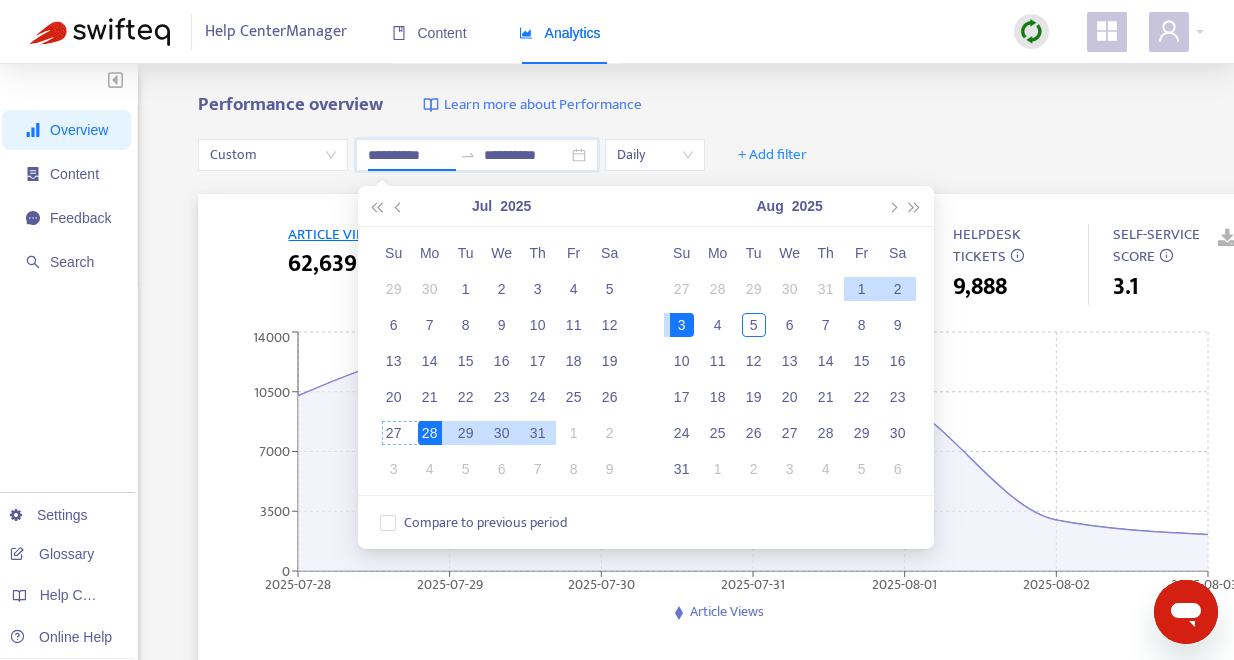 click on "27" at bounding box center (394, 433) 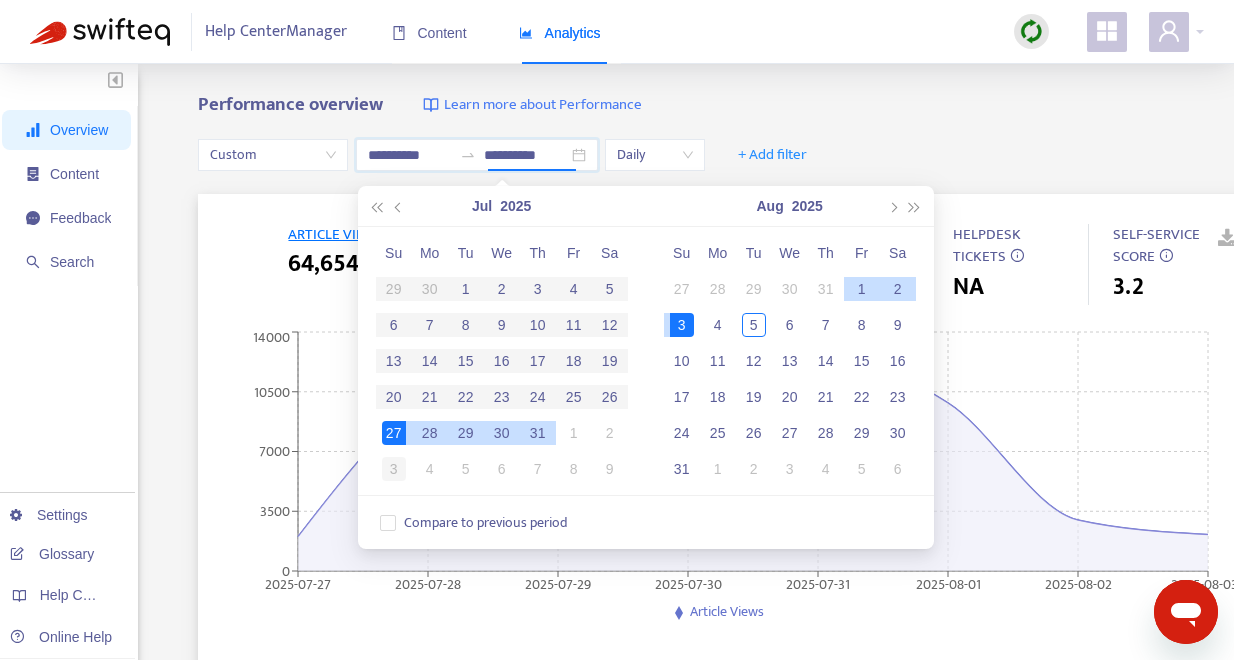 click on "3" at bounding box center [394, 469] 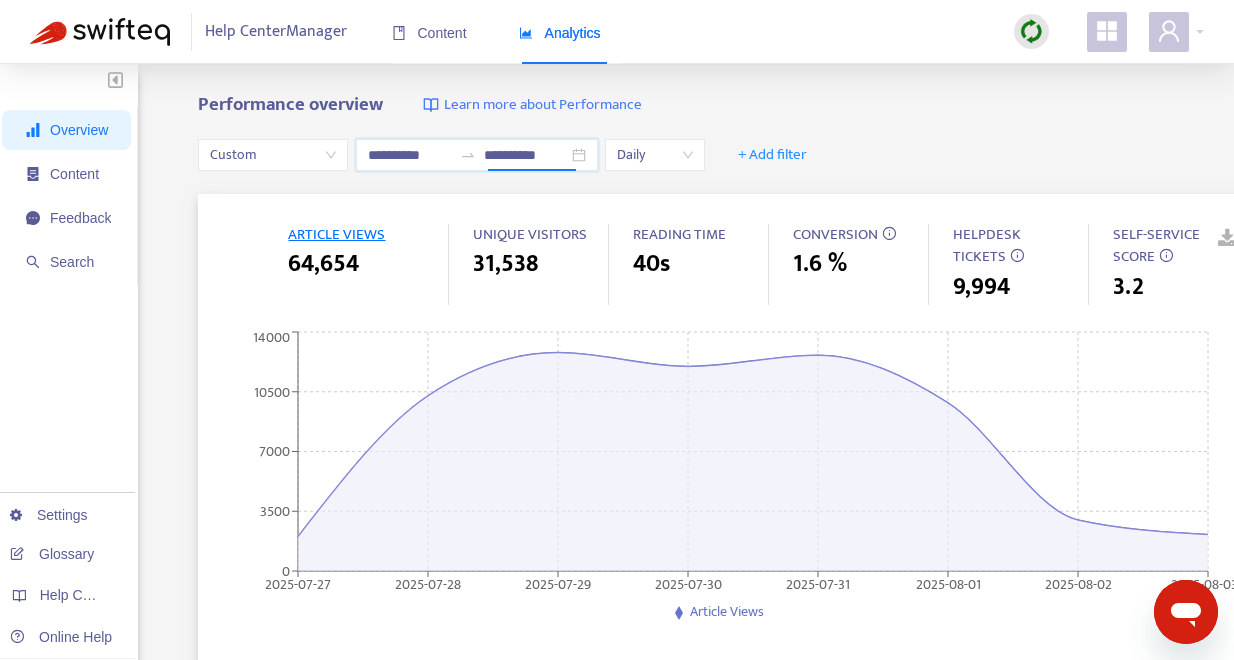 click on "CONVERSION" at bounding box center (835, 234) 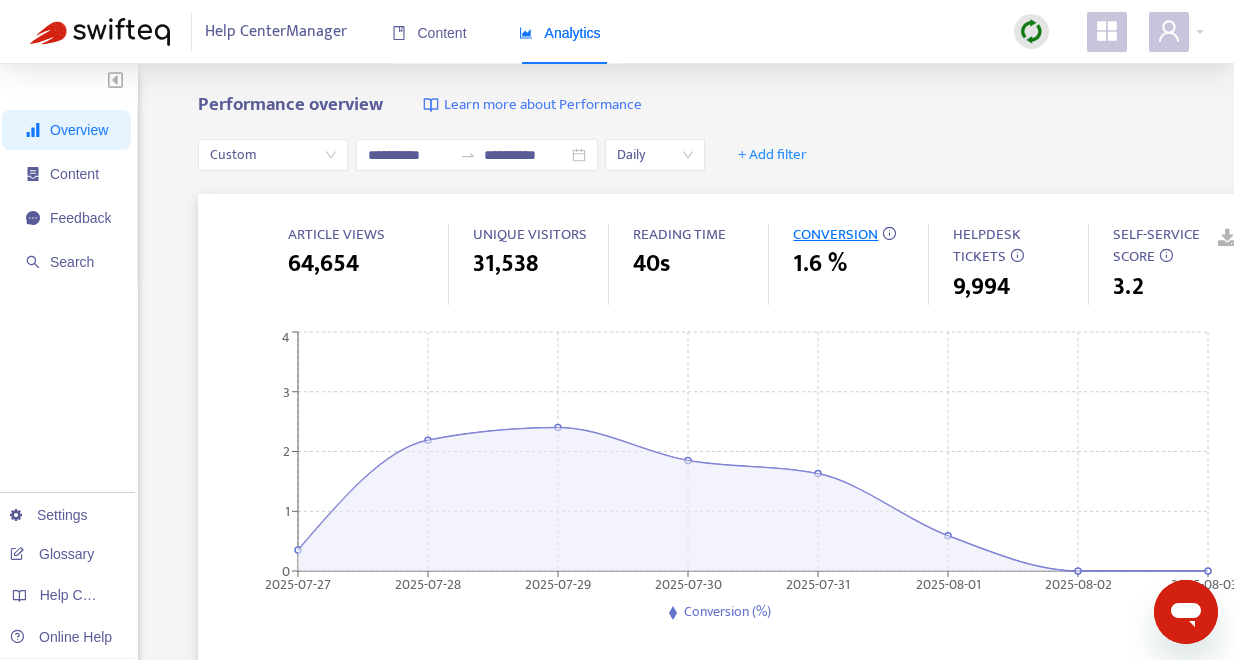 click on "HELPDESK TICKETS" at bounding box center [987, 246] 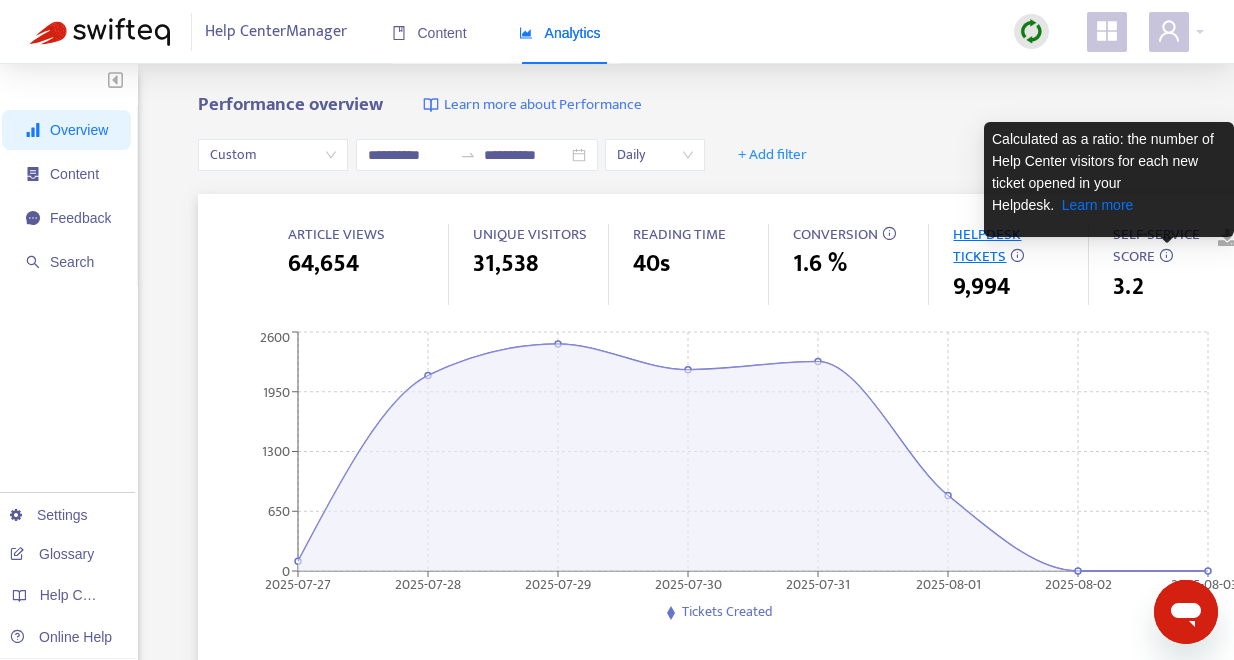 click at bounding box center [1166, 255] 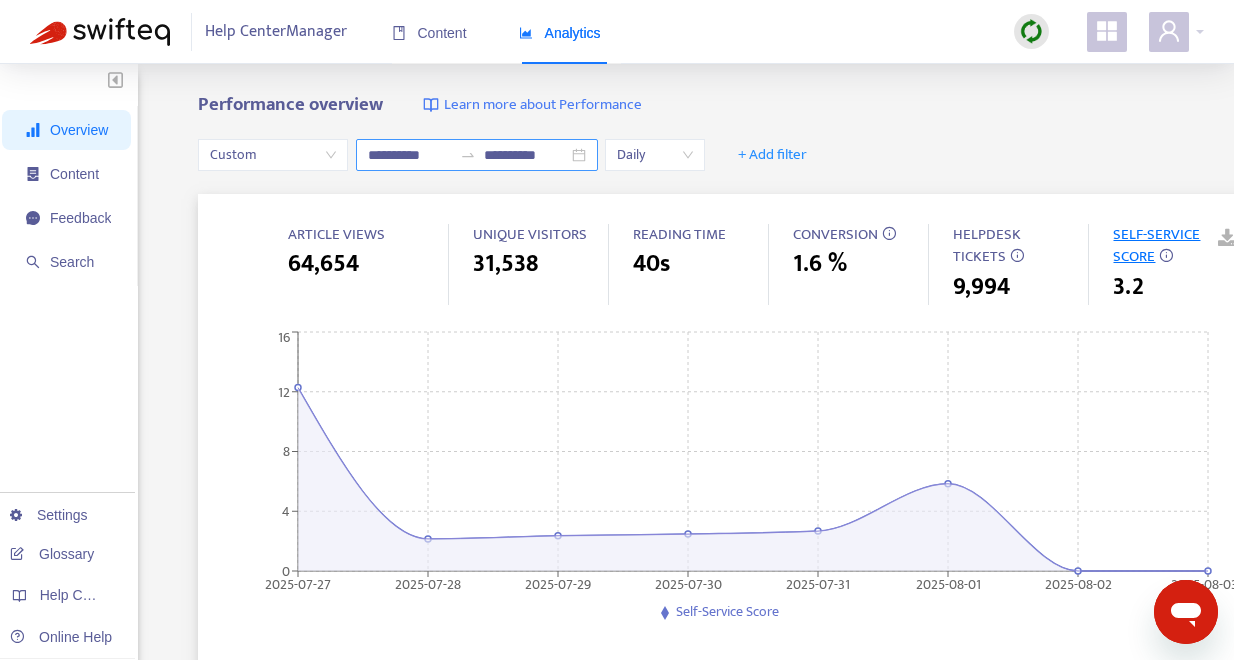 click on "**********" at bounding box center (477, 155) 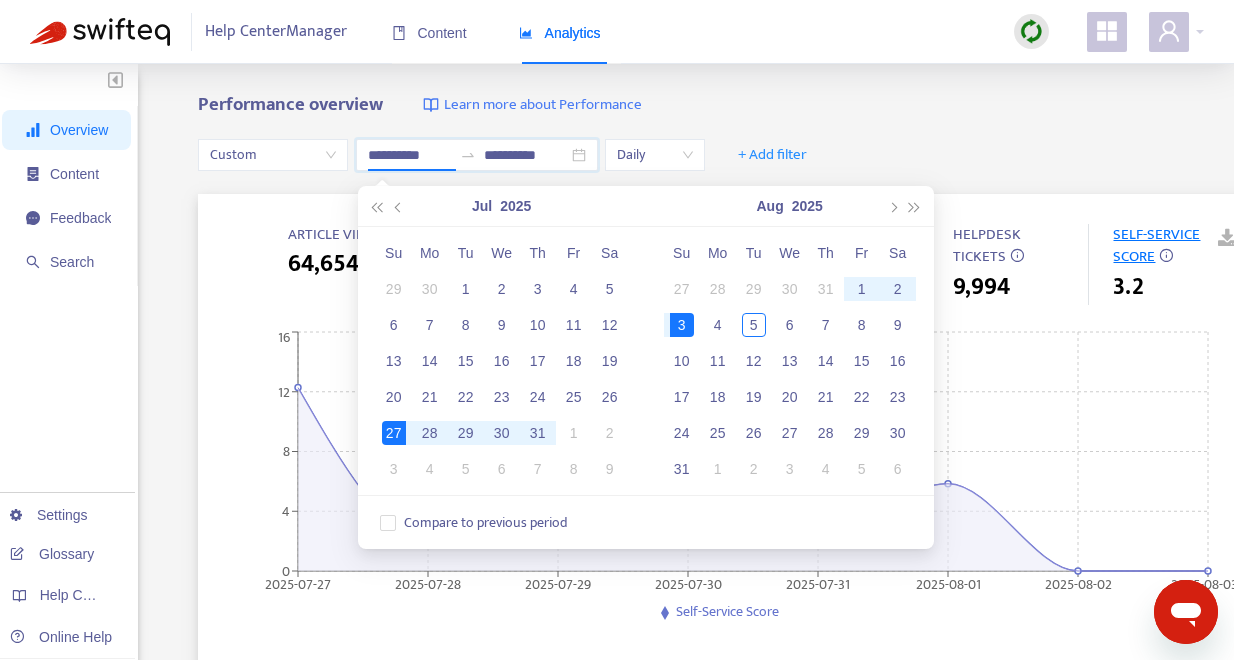 click on "Performance overview Learn more about Performance" at bounding box center [733, 105] 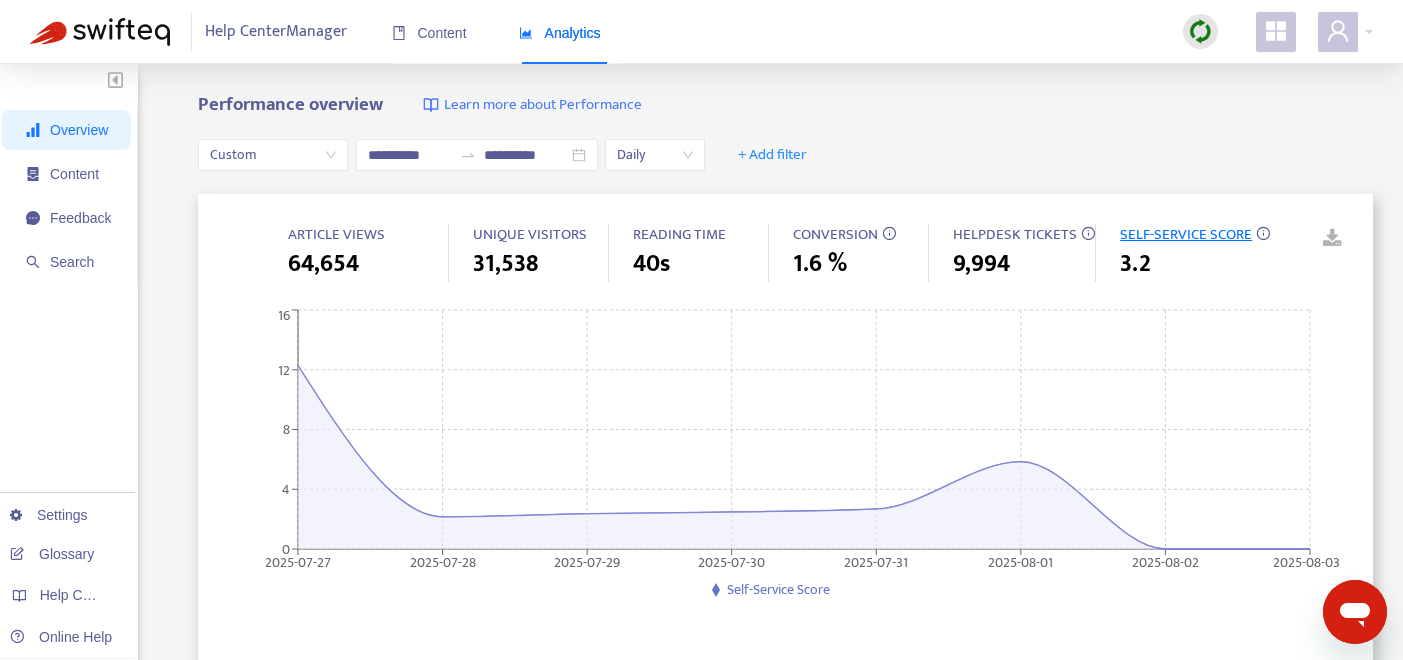 click on "HELPDESK TICKETS" at bounding box center [1015, 234] 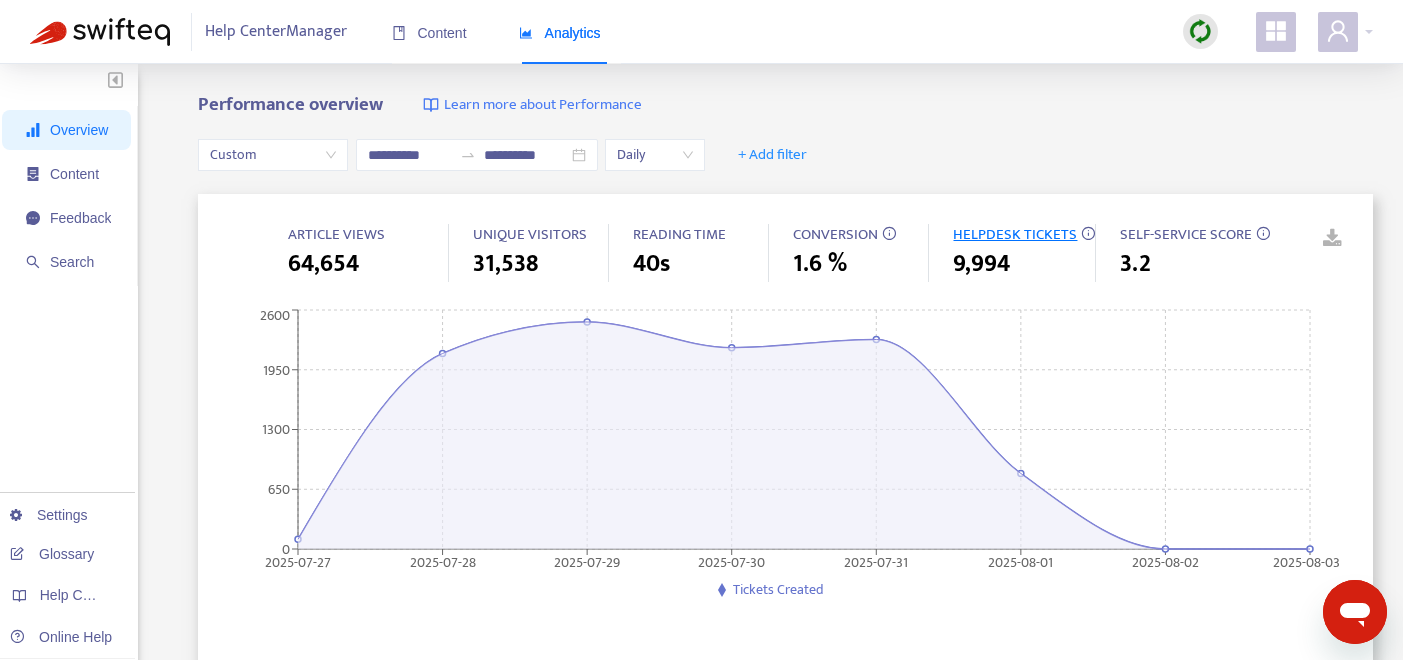 click on "CONVERSION" at bounding box center (835, 234) 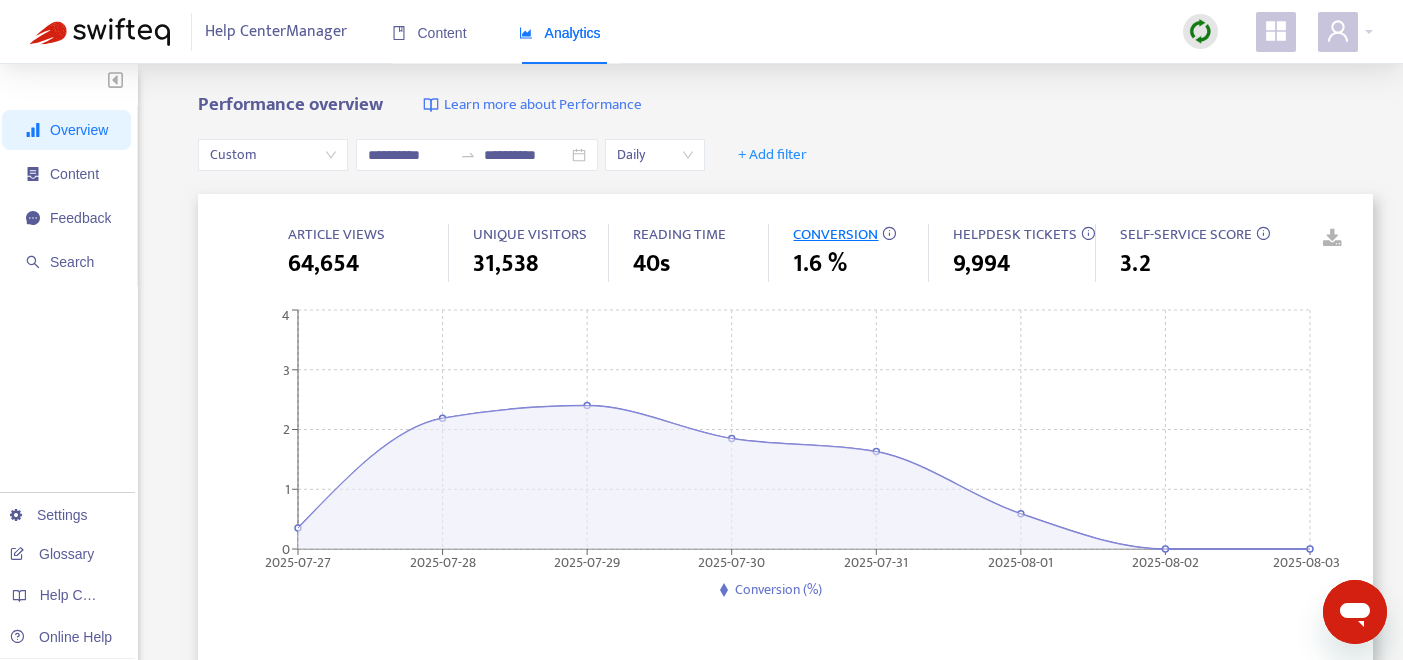click on "HELPDESK TICKETS" at bounding box center [1015, 234] 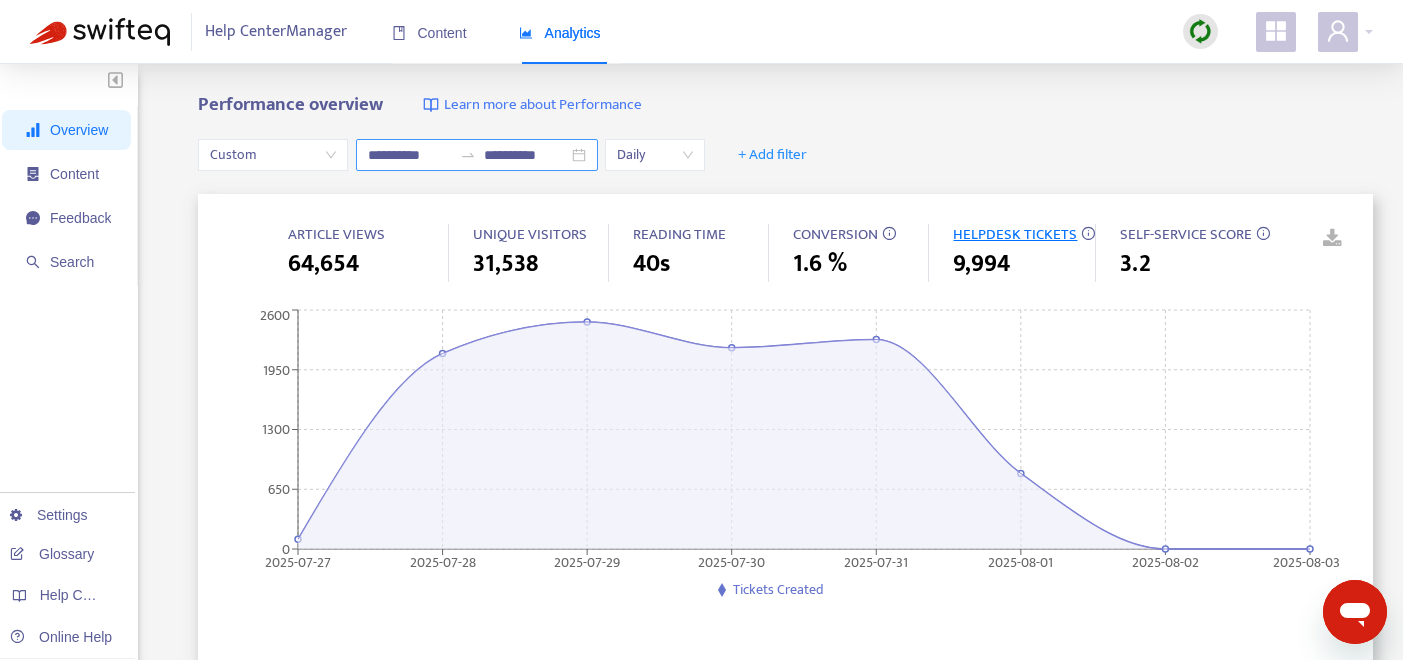 click on "**********" at bounding box center (477, 155) 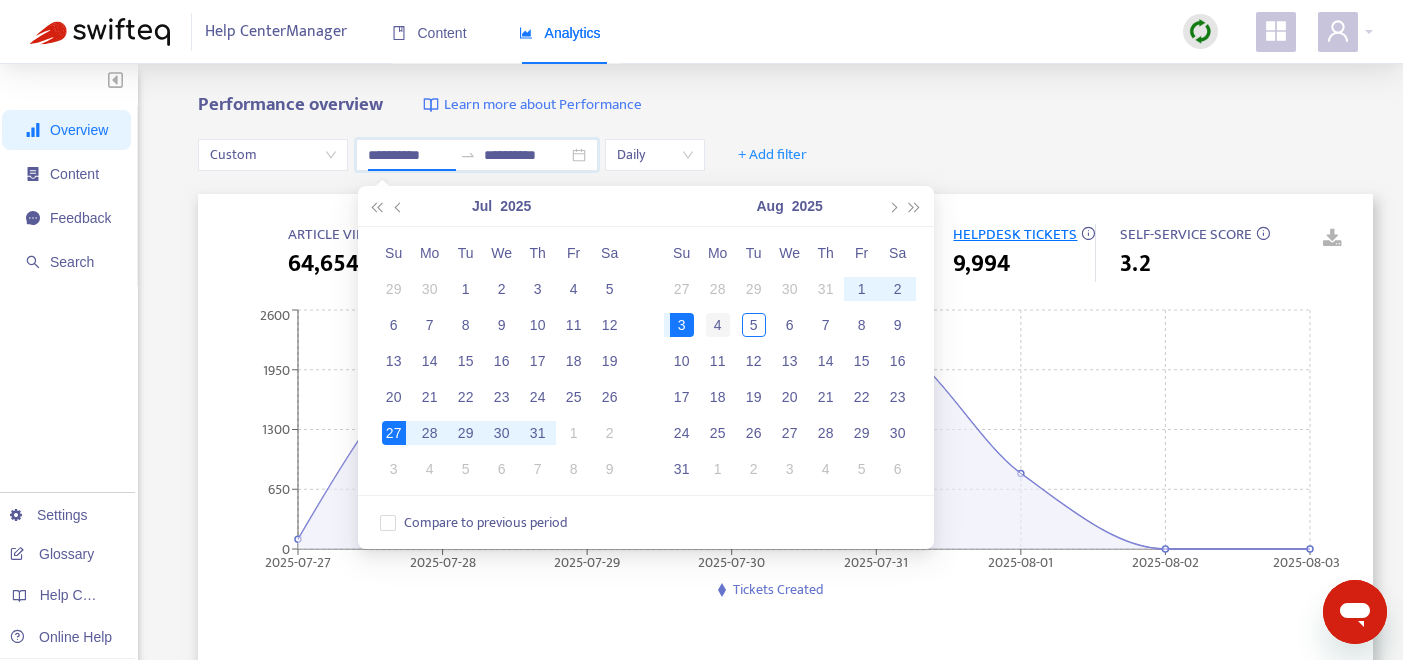 type on "**********" 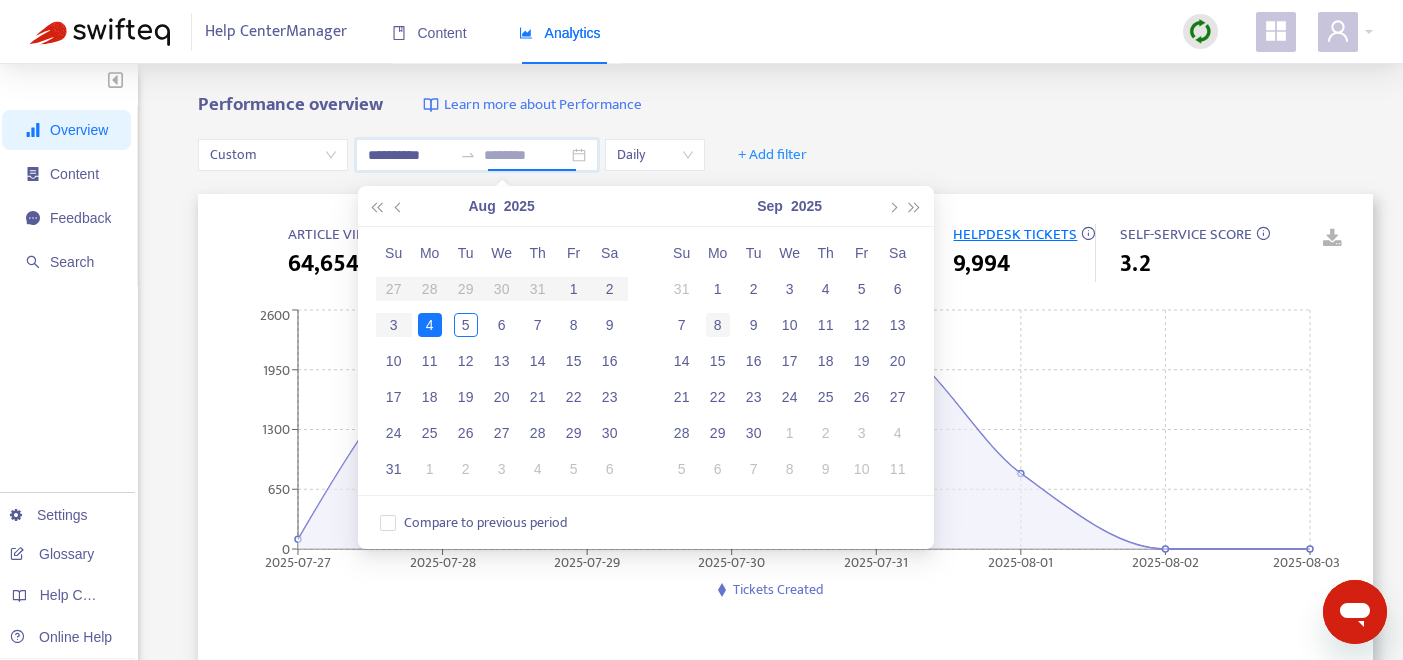 click on "8" at bounding box center [718, 325] 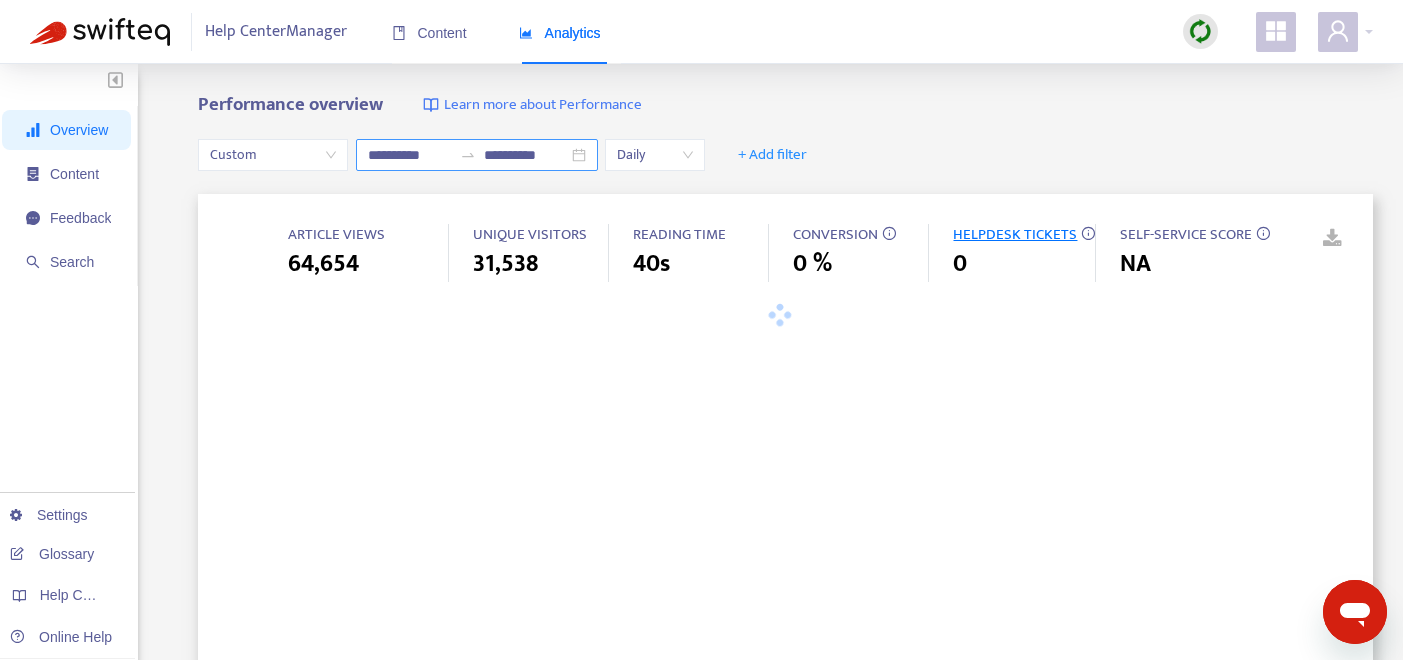 click on "**********" at bounding box center (477, 155) 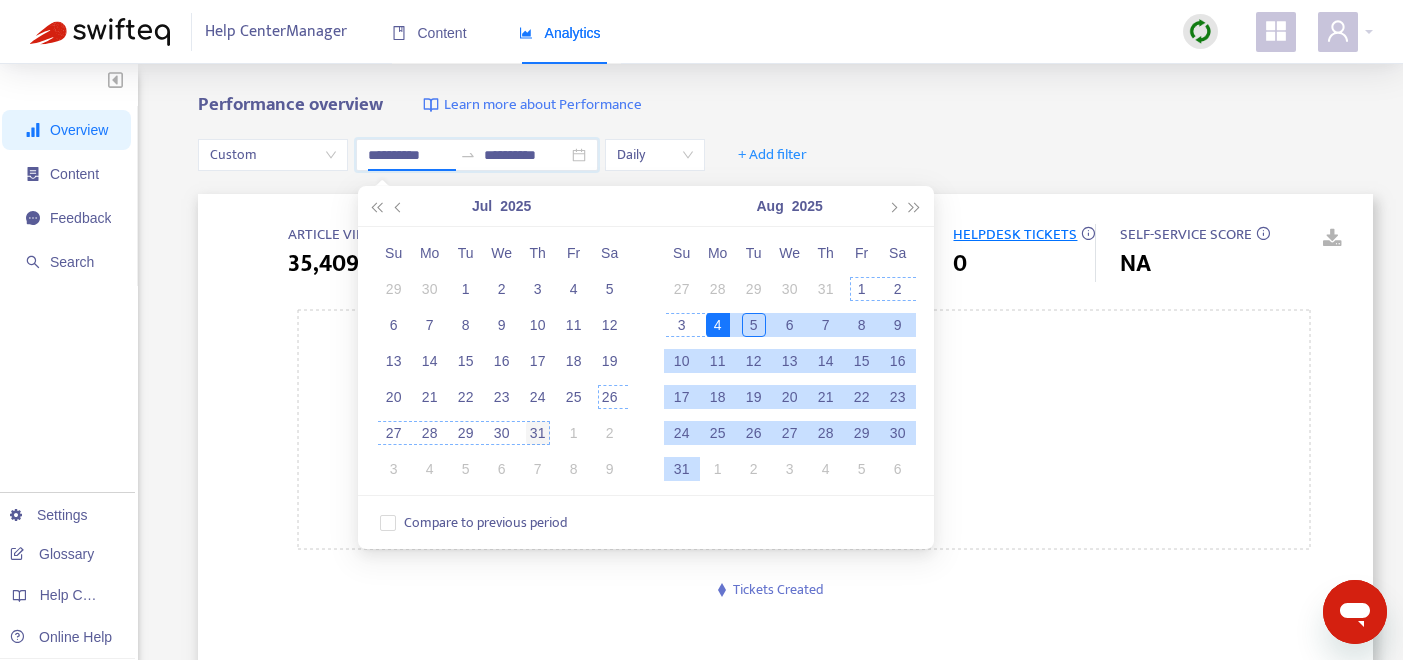 type on "**********" 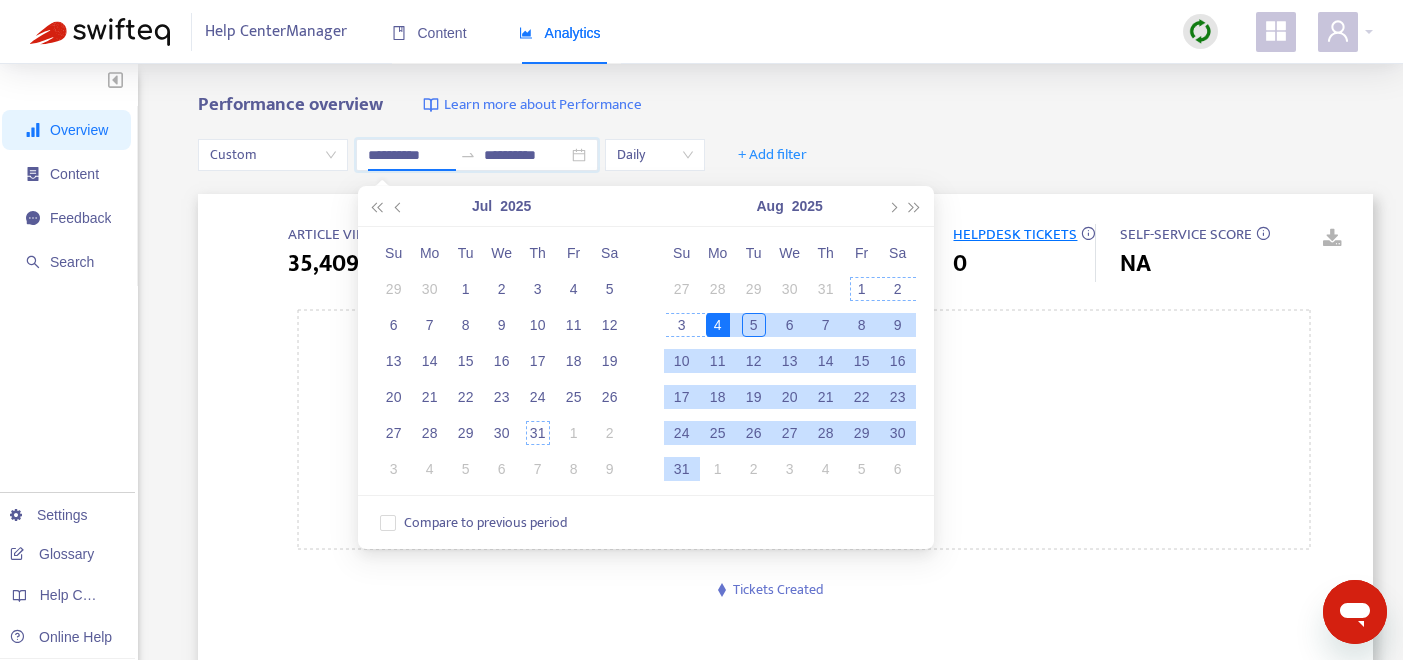 click on "31" at bounding box center (538, 433) 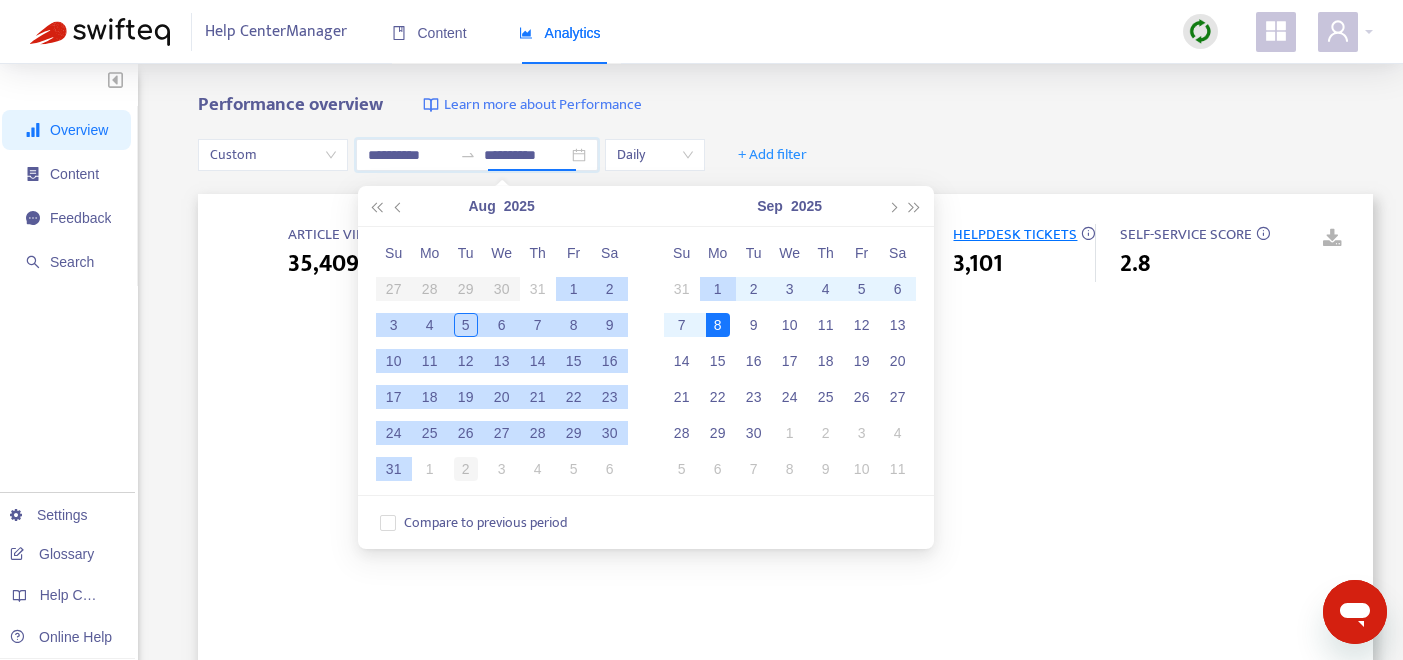 type on "**********" 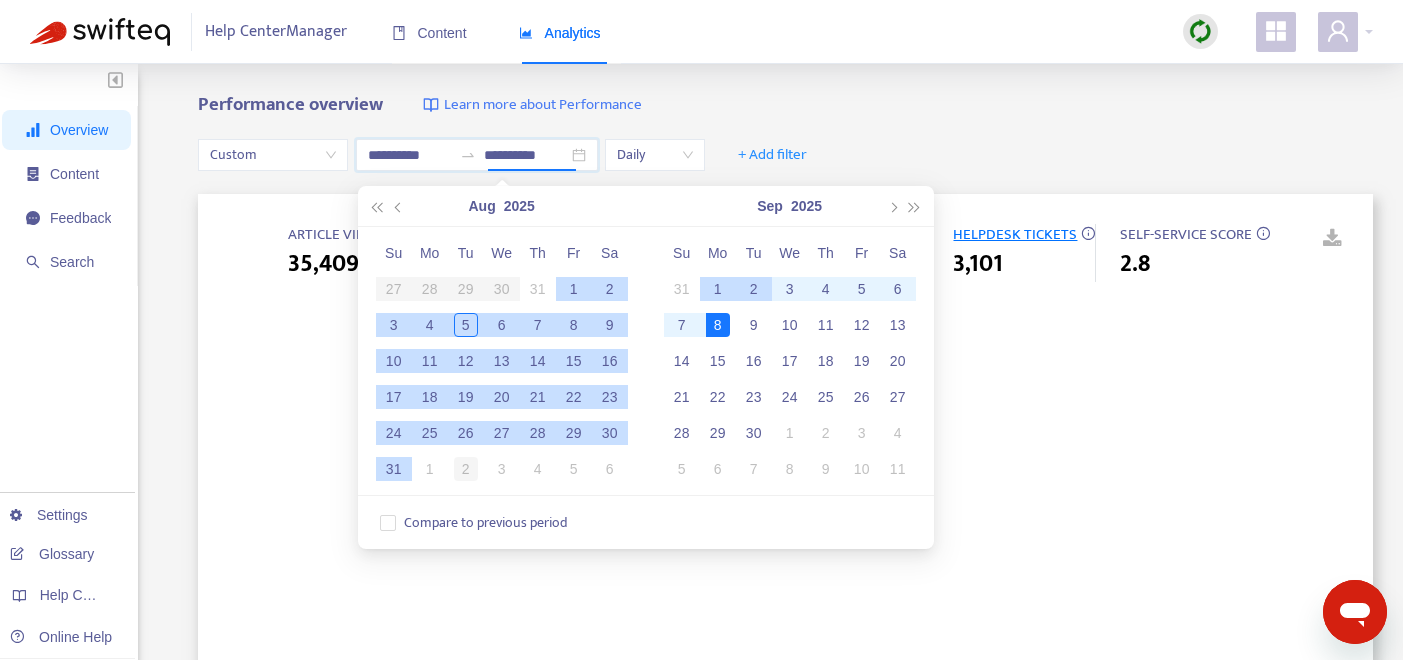 click on "2" at bounding box center [466, 469] 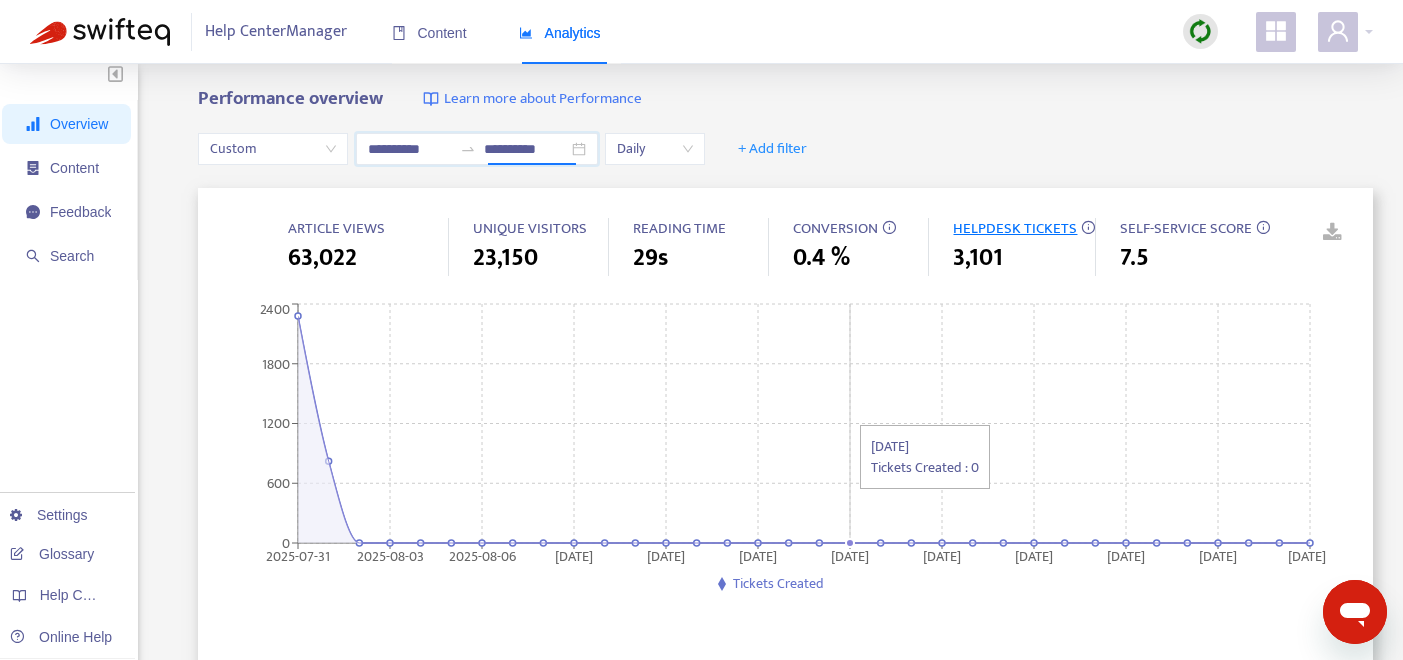 scroll, scrollTop: 7, scrollLeft: 0, axis: vertical 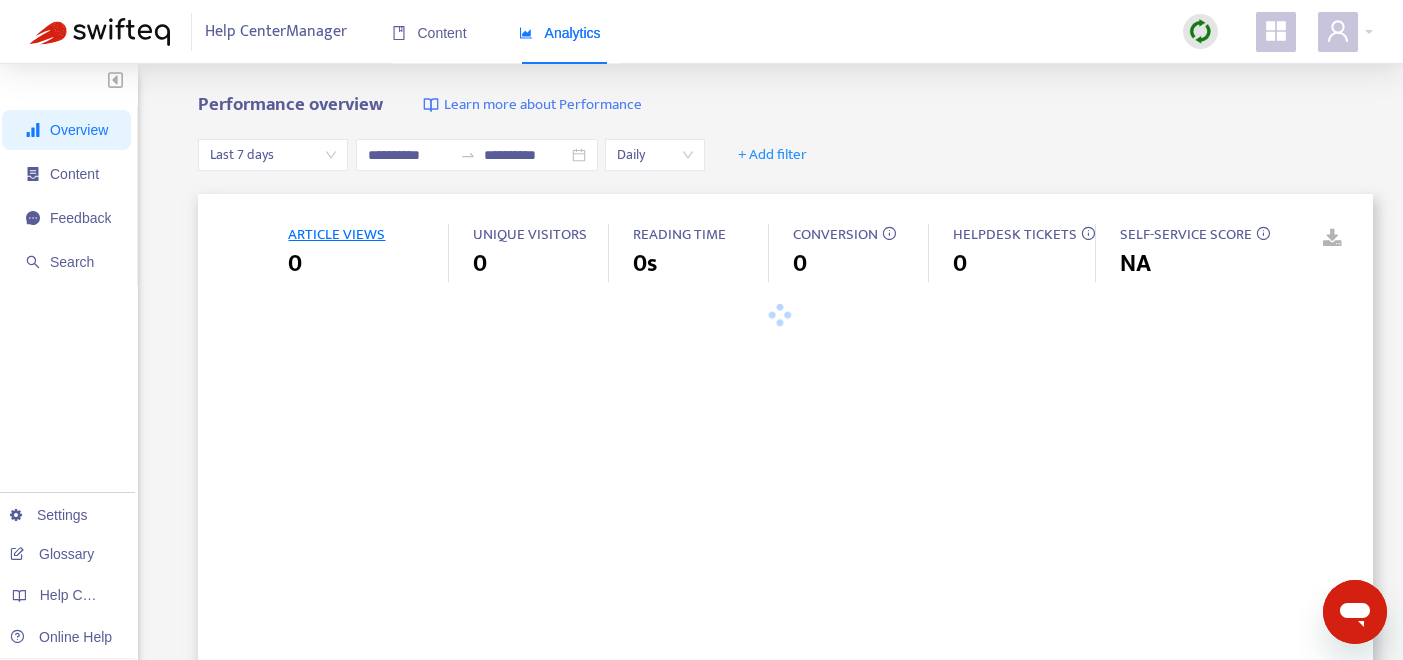 type on "**********" 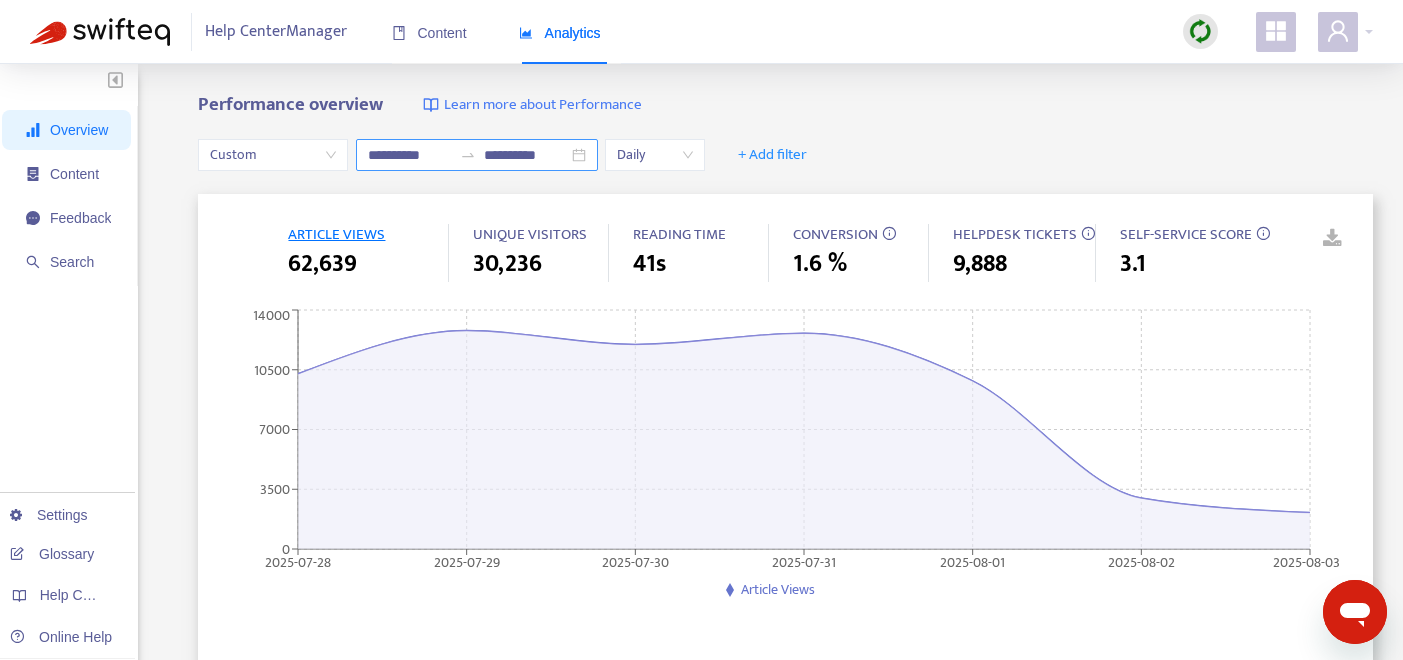 click on "**********" at bounding box center [477, 155] 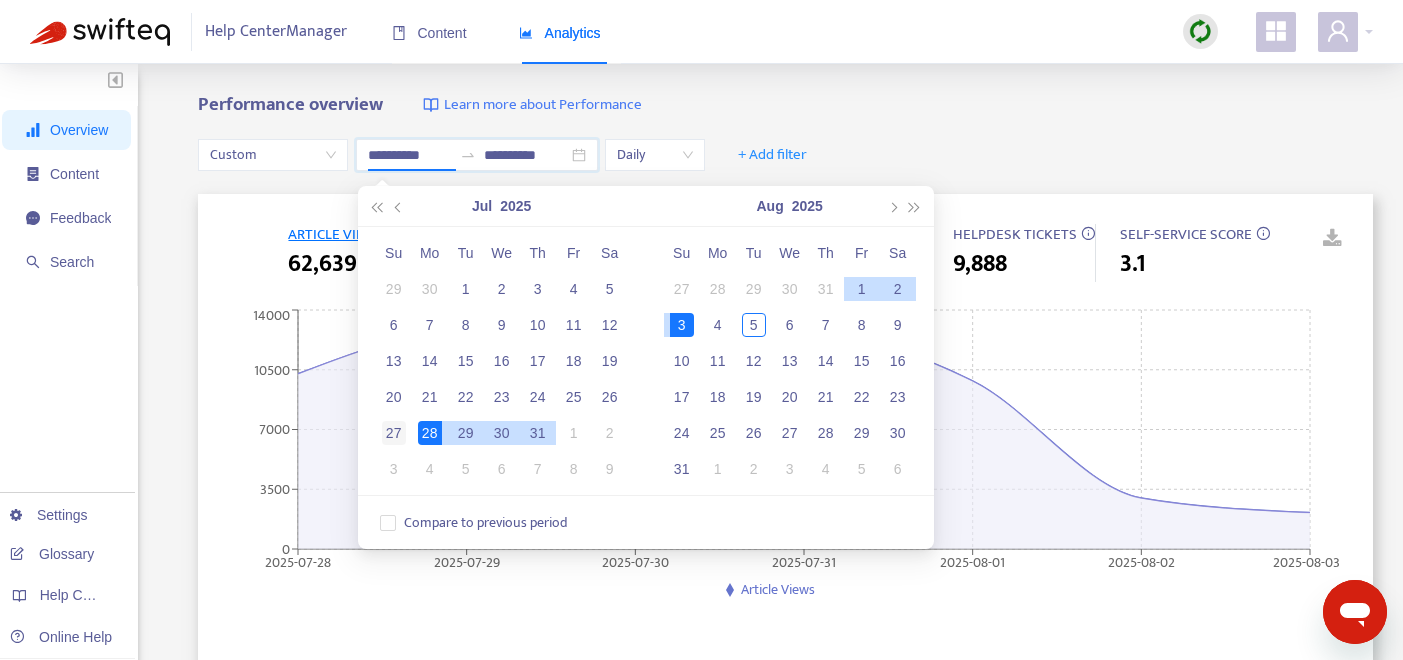 type on "**********" 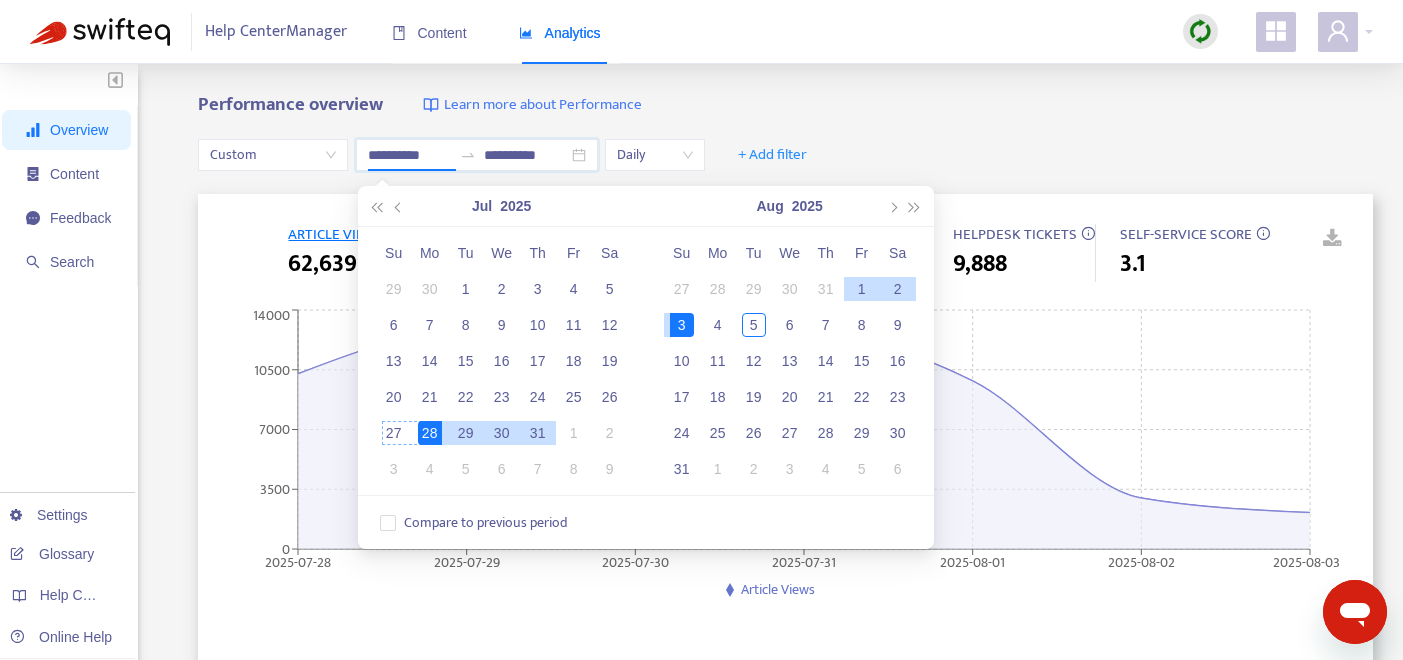 click on "27" at bounding box center [394, 433] 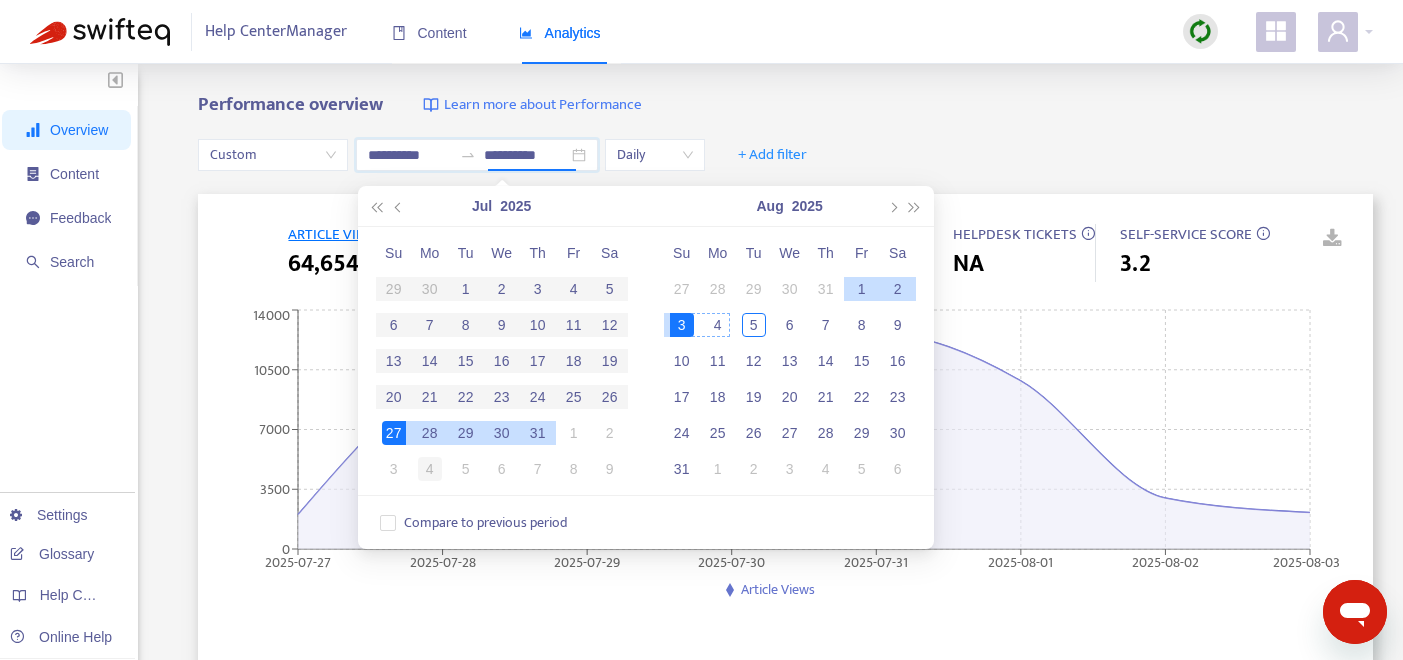 type on "**********" 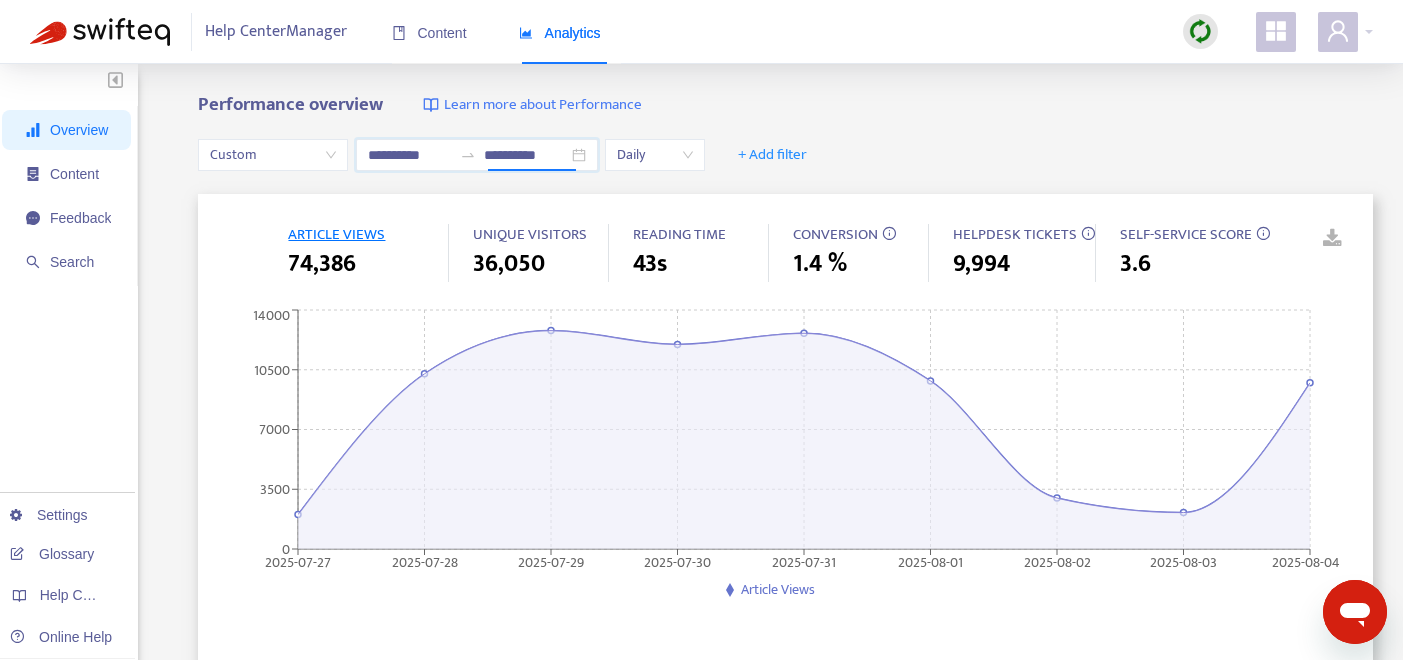 click on "CONVERSION" at bounding box center [835, 234] 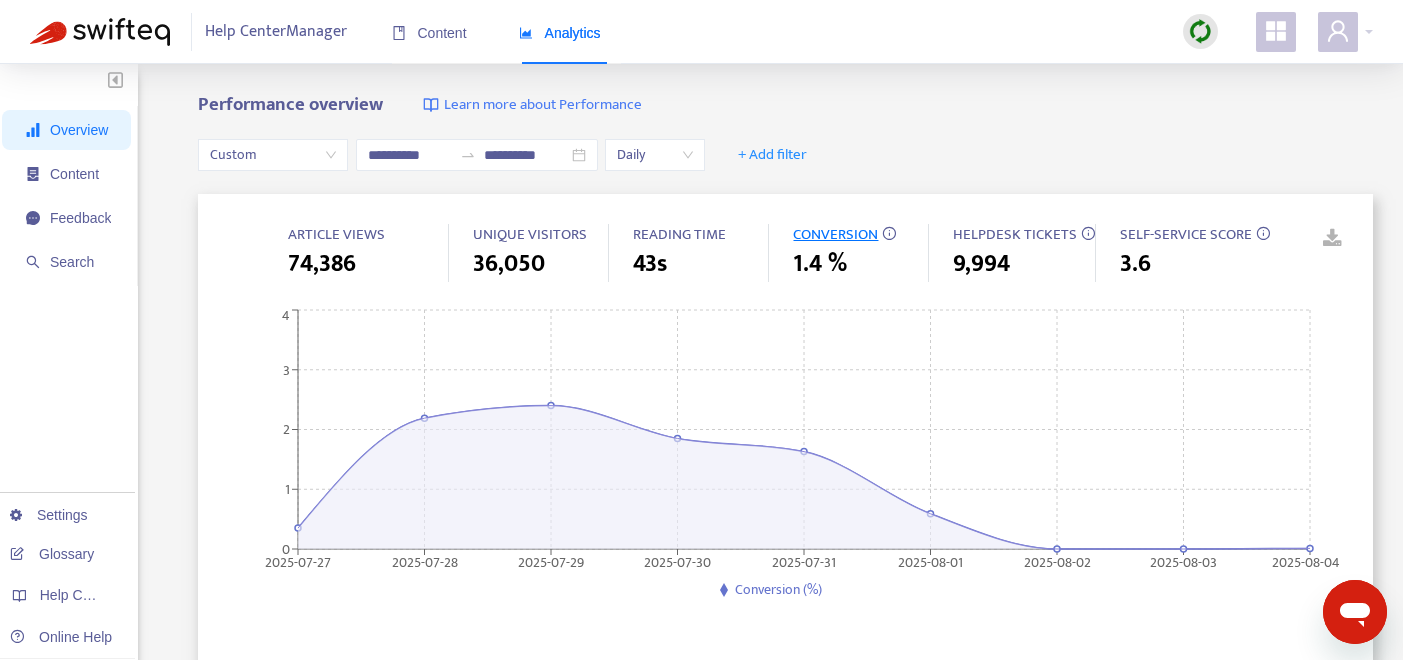 click on "HELPDESK TICKETS" at bounding box center [1015, 234] 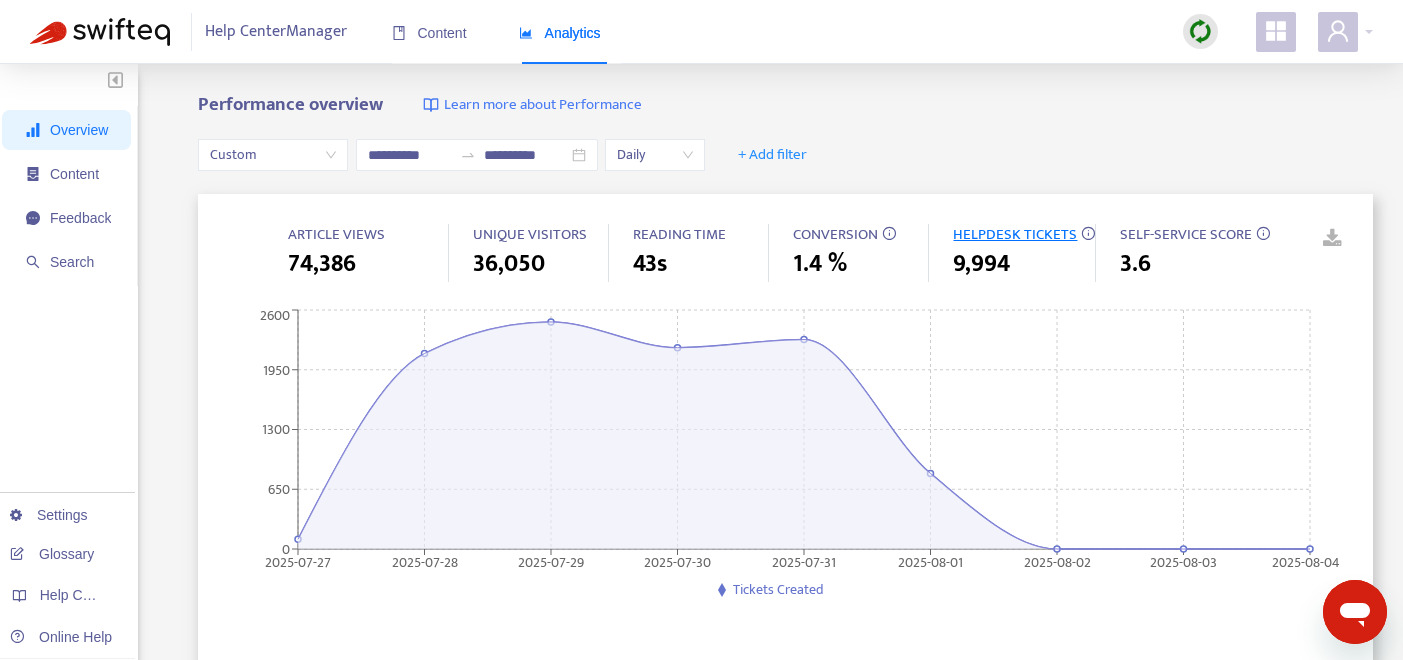 click on "SELF-SERVICE SCORE" at bounding box center (1186, 234) 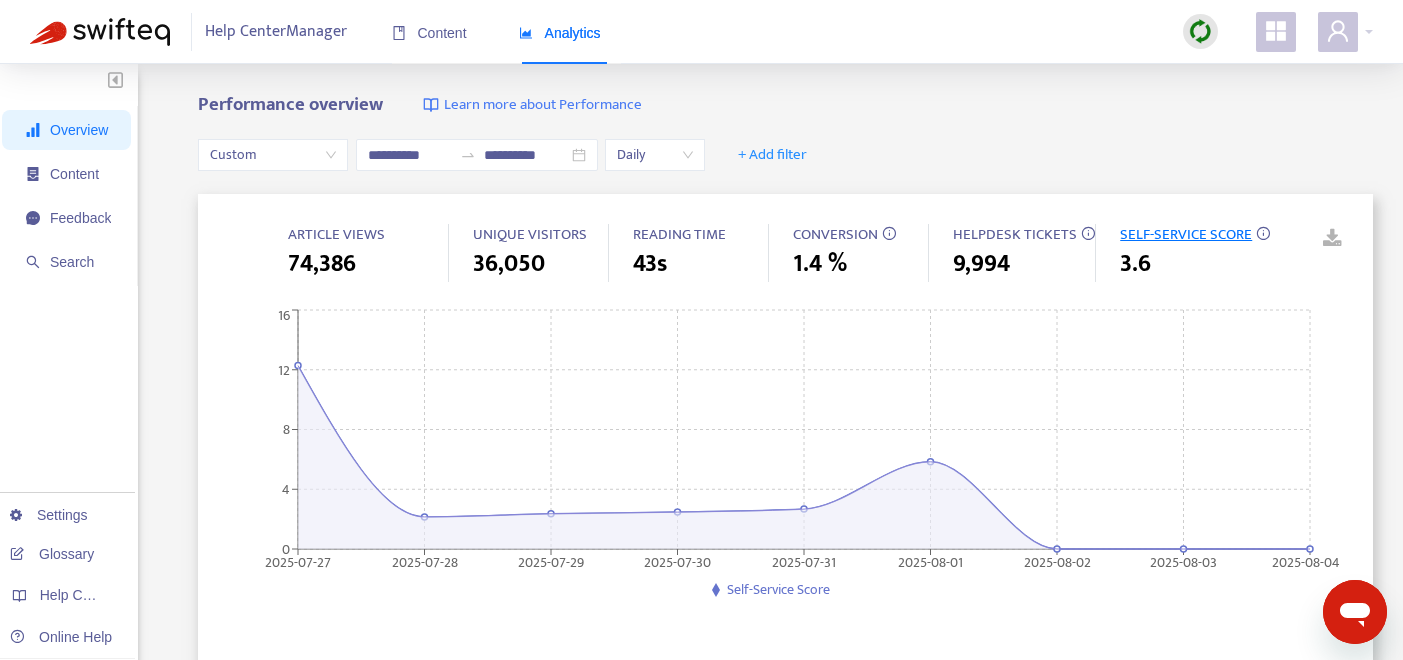 click on "CONVERSION" at bounding box center (835, 234) 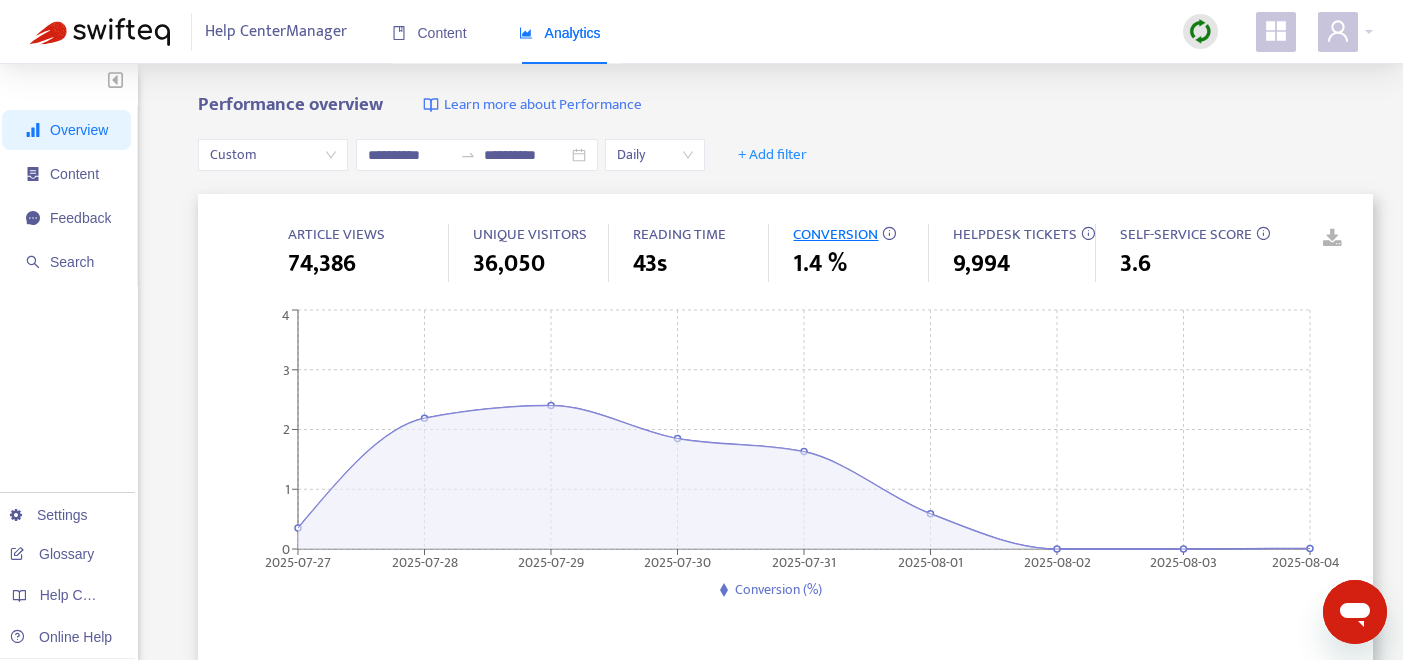 click on "HELPDESK TICKETS" at bounding box center [1015, 234] 